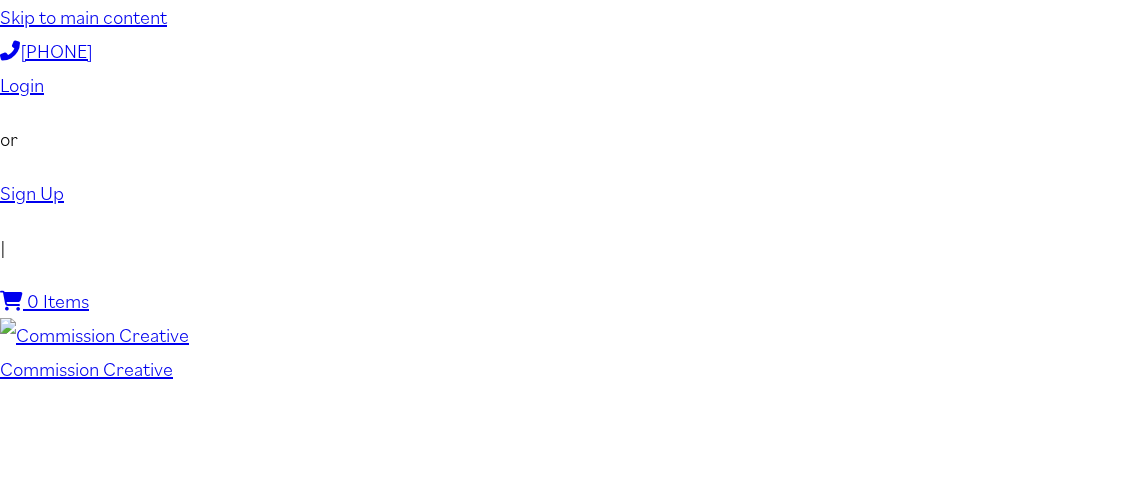 scroll, scrollTop: 0, scrollLeft: 0, axis: both 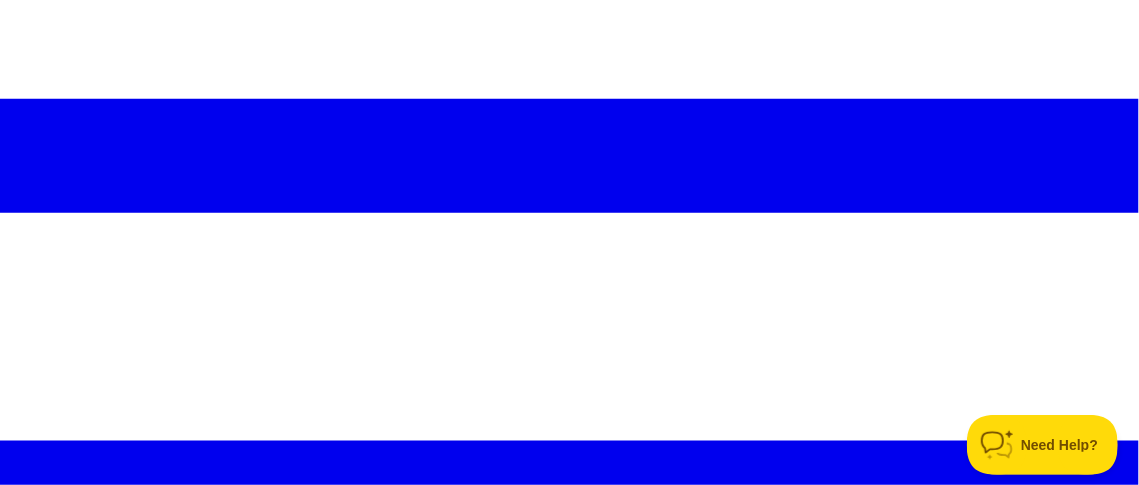 click on "Prayer Card Design Samples" at bounding box center [94, 1655] 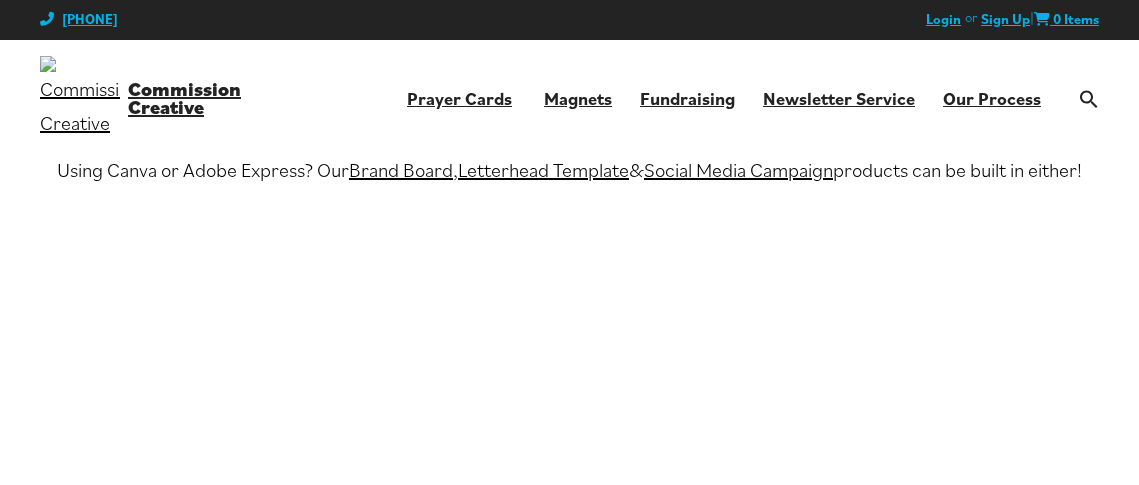 scroll, scrollTop: 0, scrollLeft: 0, axis: both 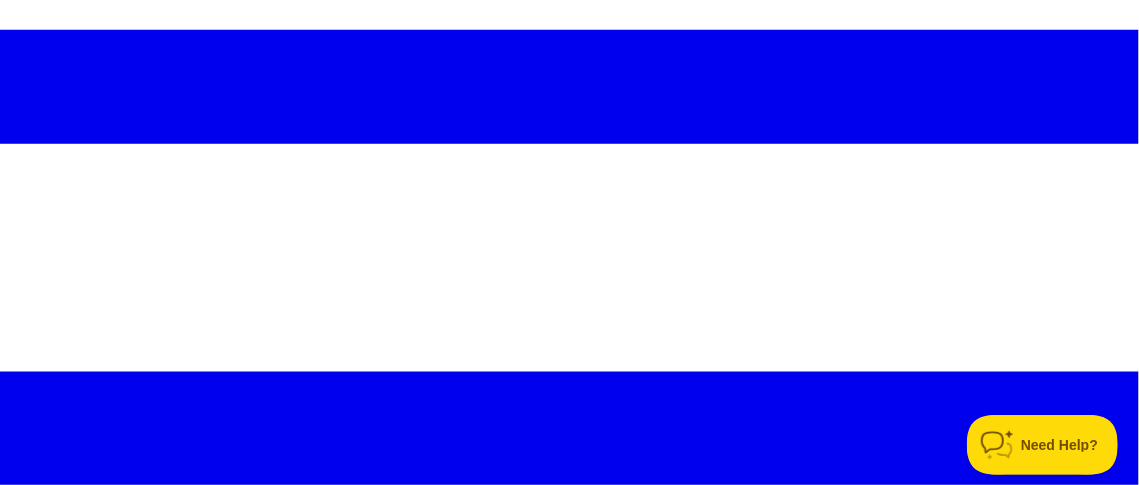 click on "Prayer Card Design Samples" at bounding box center (94, 1586) 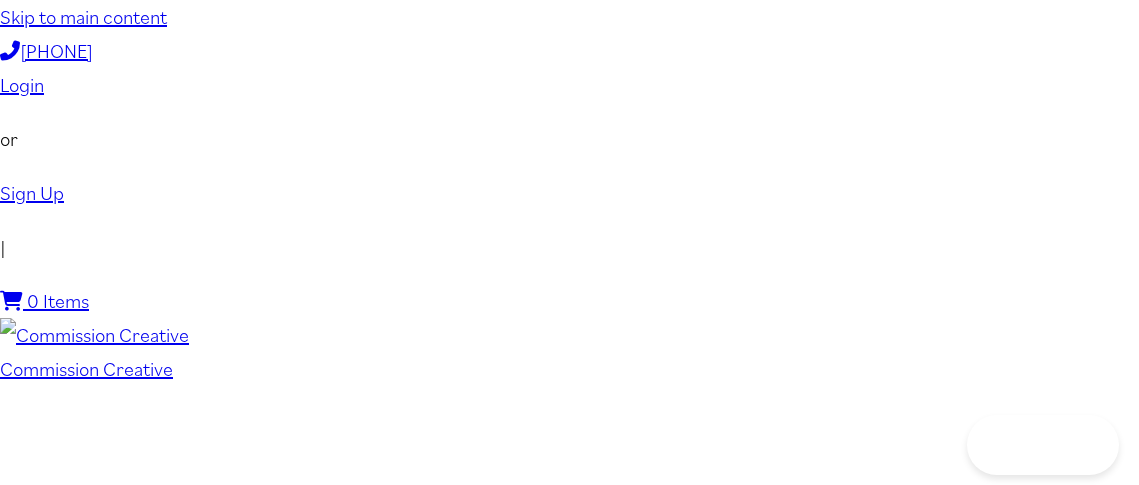 scroll, scrollTop: 0, scrollLeft: 0, axis: both 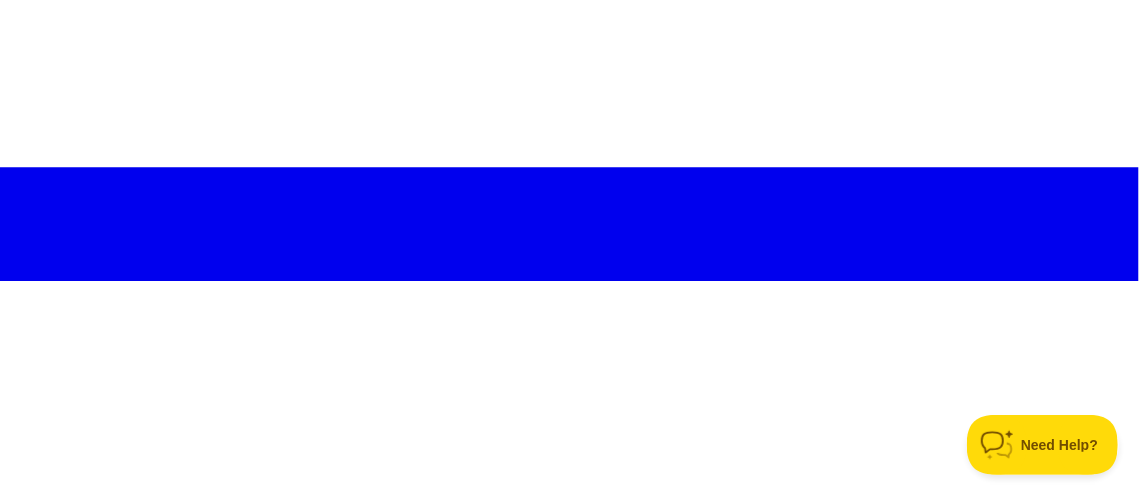 click at bounding box center [589, 1545] 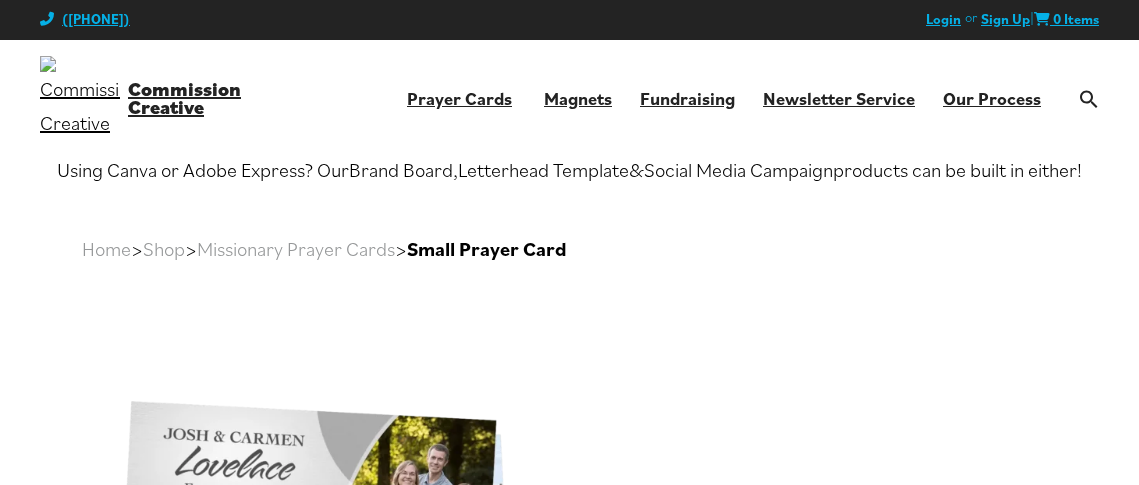 scroll, scrollTop: 0, scrollLeft: 0, axis: both 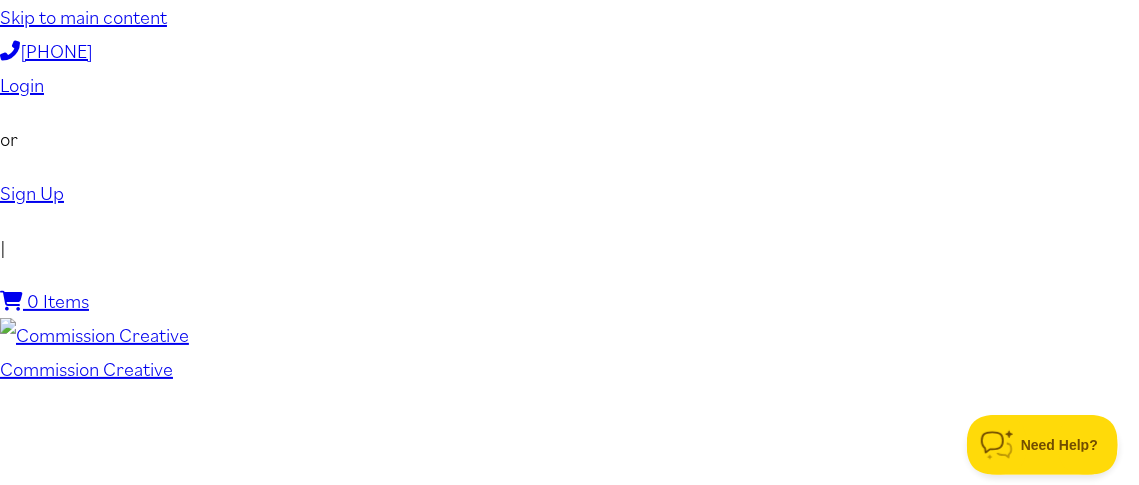 click on "Magnets" at bounding box center [75, 1606] 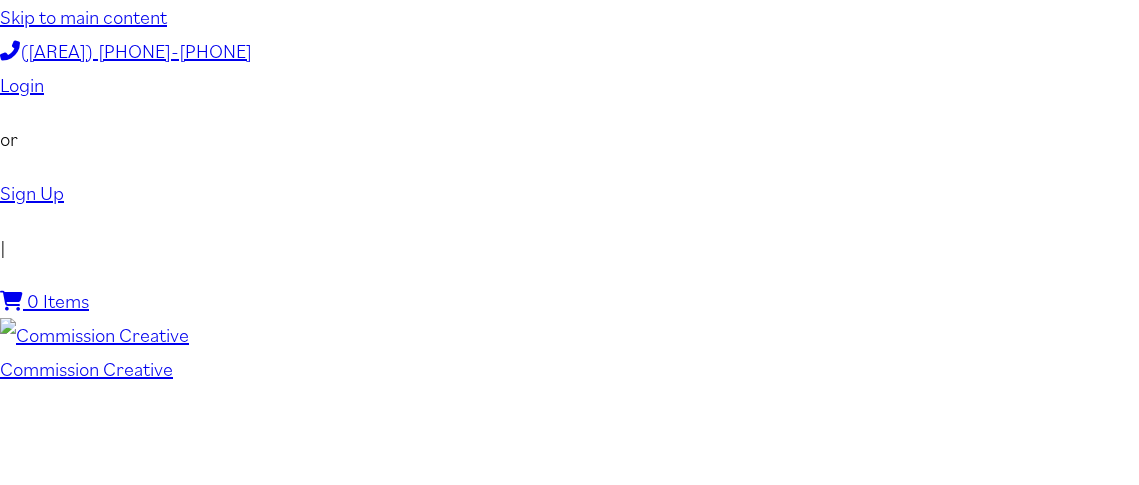 scroll, scrollTop: 0, scrollLeft: 0, axis: both 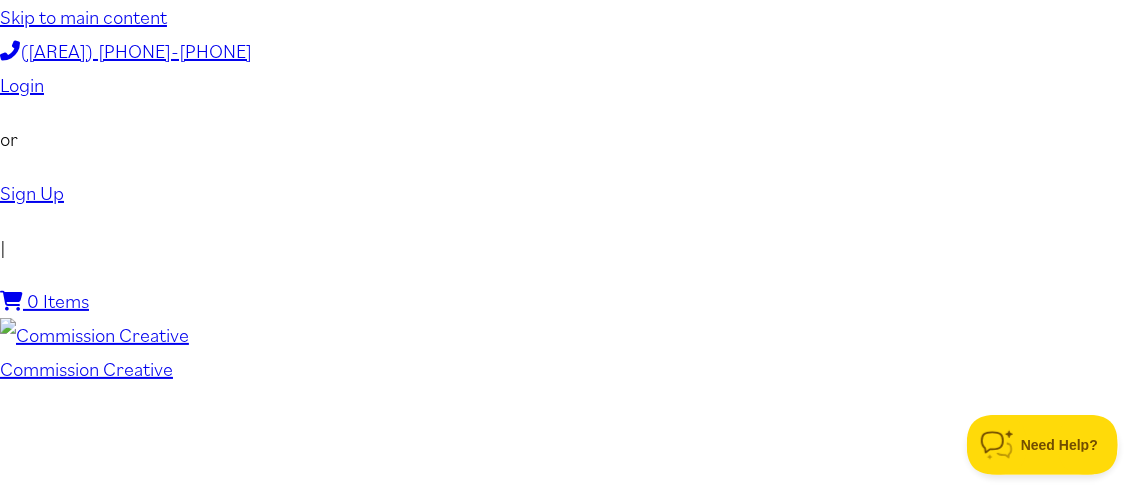 click on "Prayer Cards" at bounding box center (94, 1572) 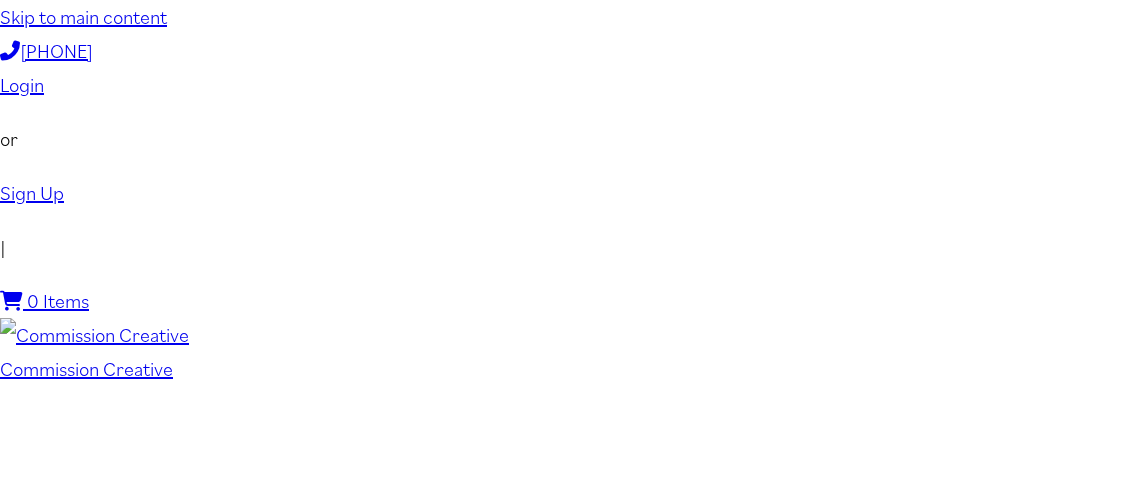 scroll, scrollTop: 0, scrollLeft: 0, axis: both 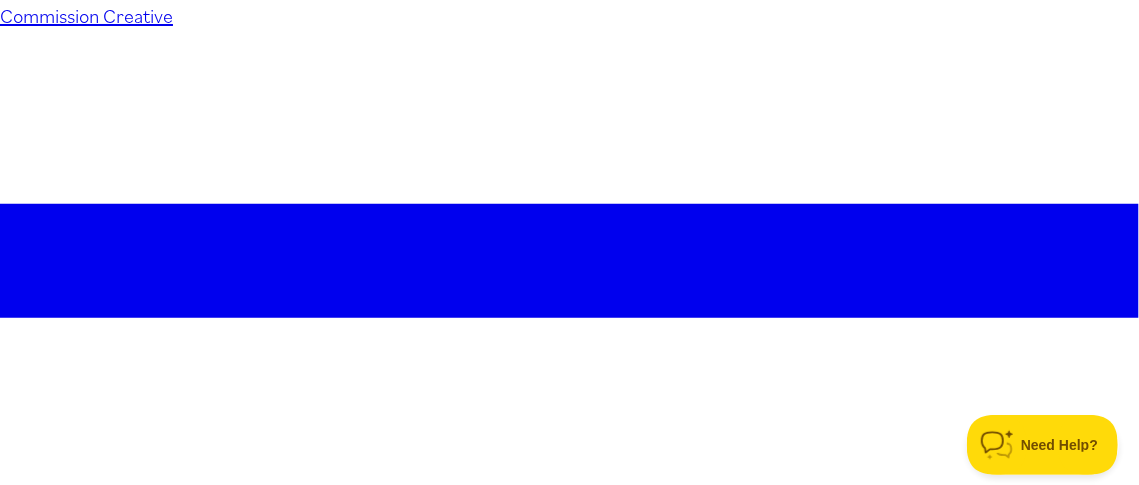 click on "Size Guide" at bounding box center (47, 1763) 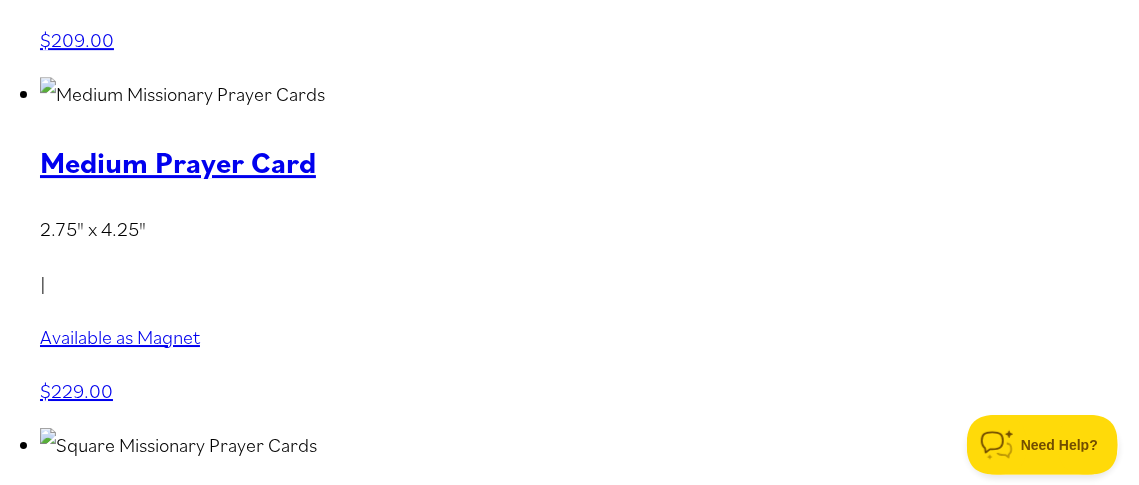 scroll, scrollTop: 2954, scrollLeft: 0, axis: vertical 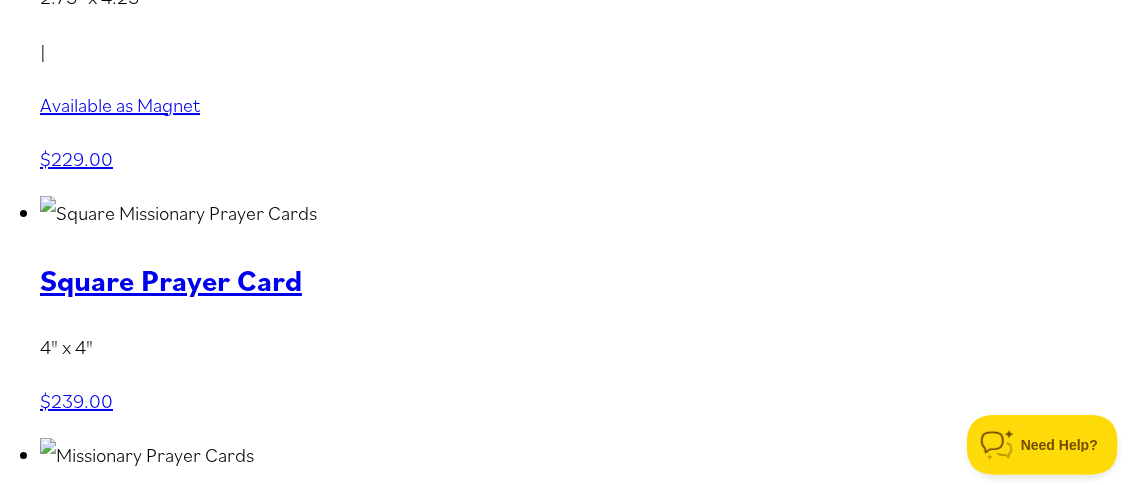 click at bounding box center (232, 9761) 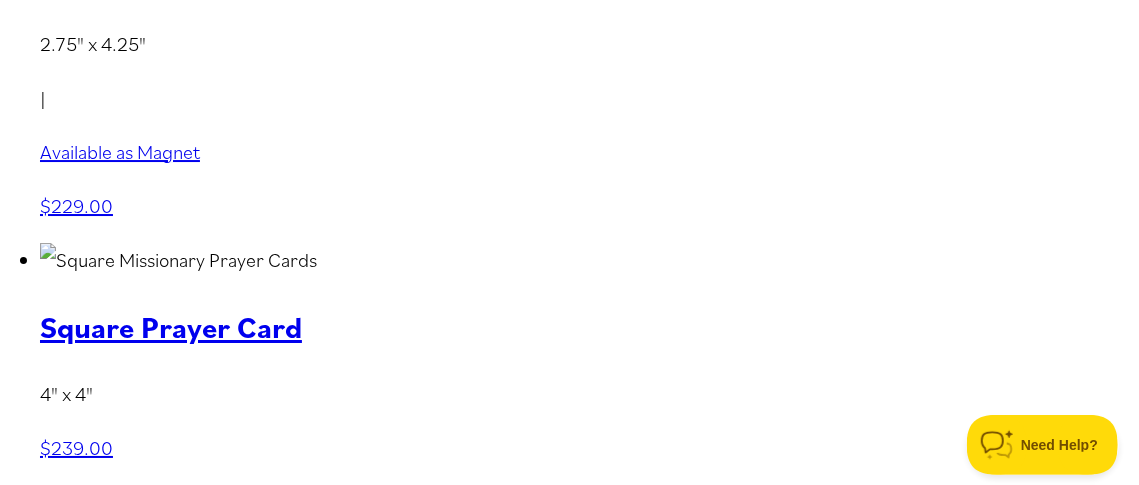 scroll, scrollTop: 3025, scrollLeft: 0, axis: vertical 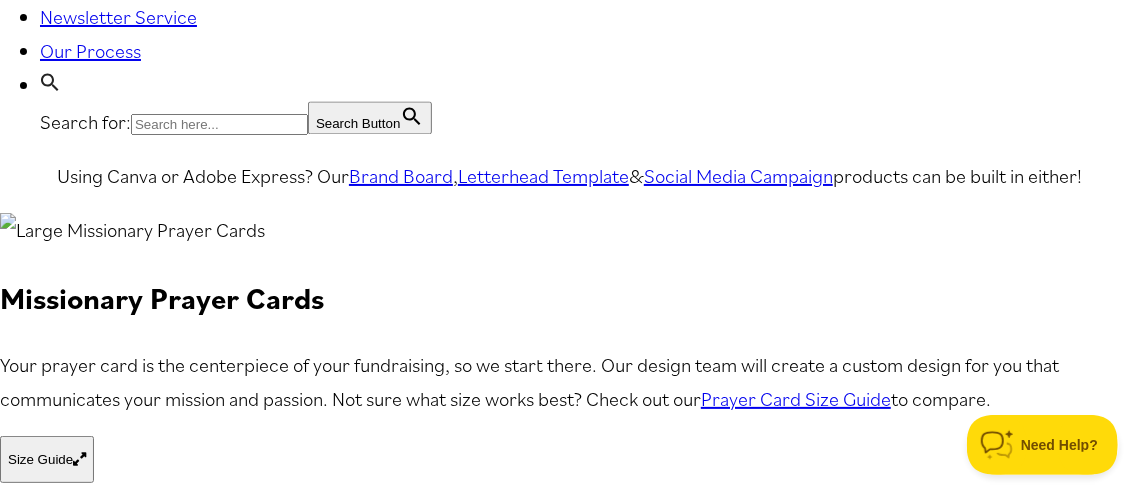 click at bounding box center (589, 5080) 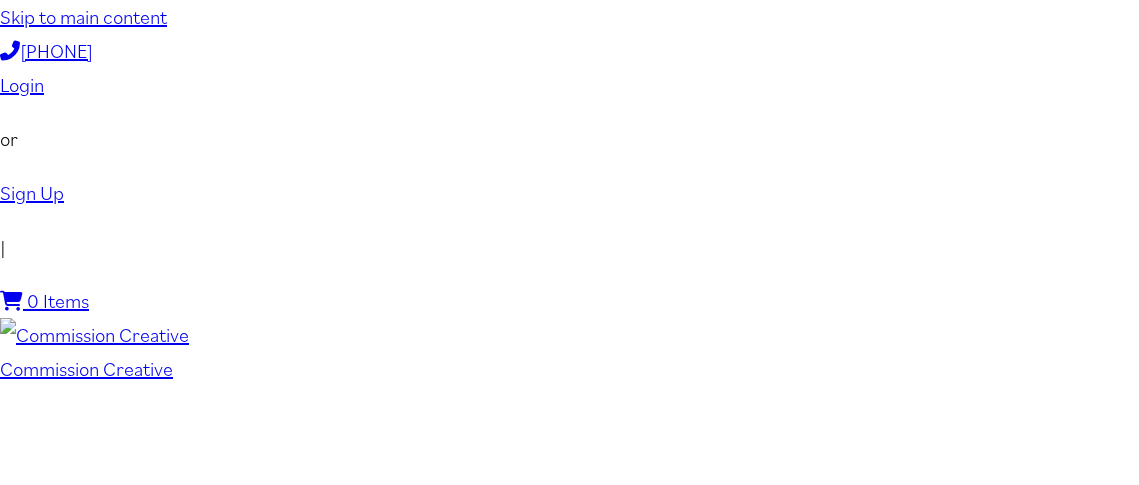 scroll, scrollTop: 0, scrollLeft: 0, axis: both 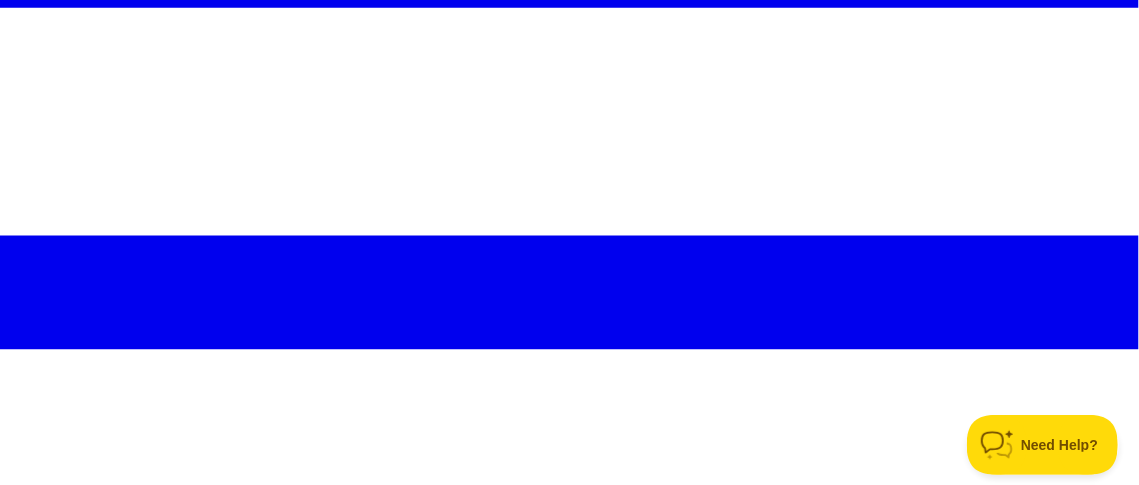 click at bounding box center [430, 2545] 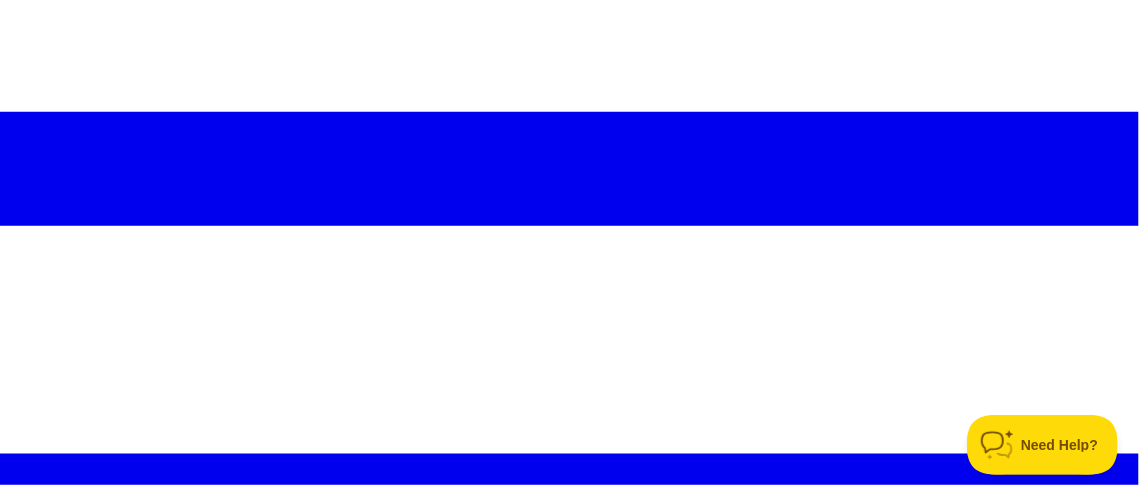 scroll, scrollTop: 443, scrollLeft: 0, axis: vertical 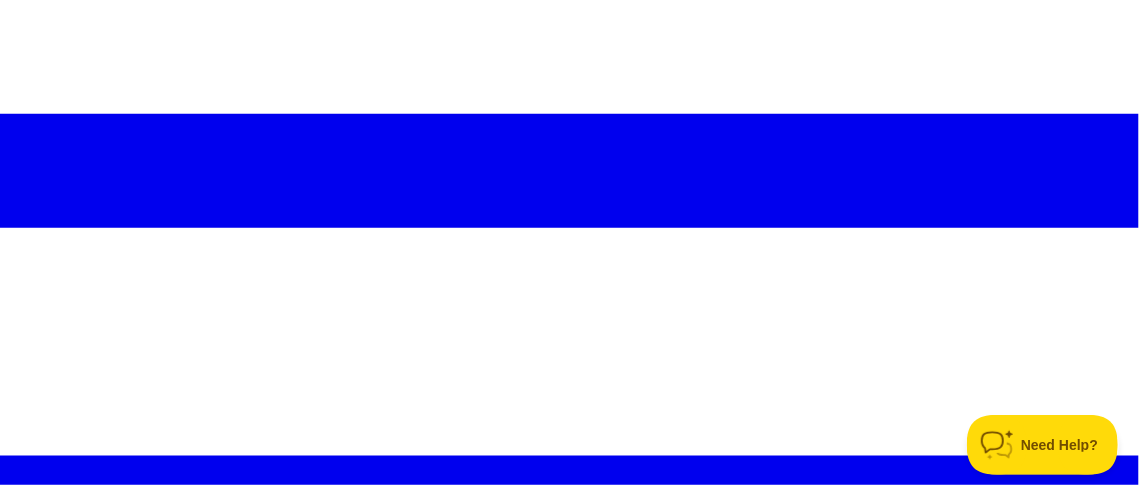 click at bounding box center (277, 2742) 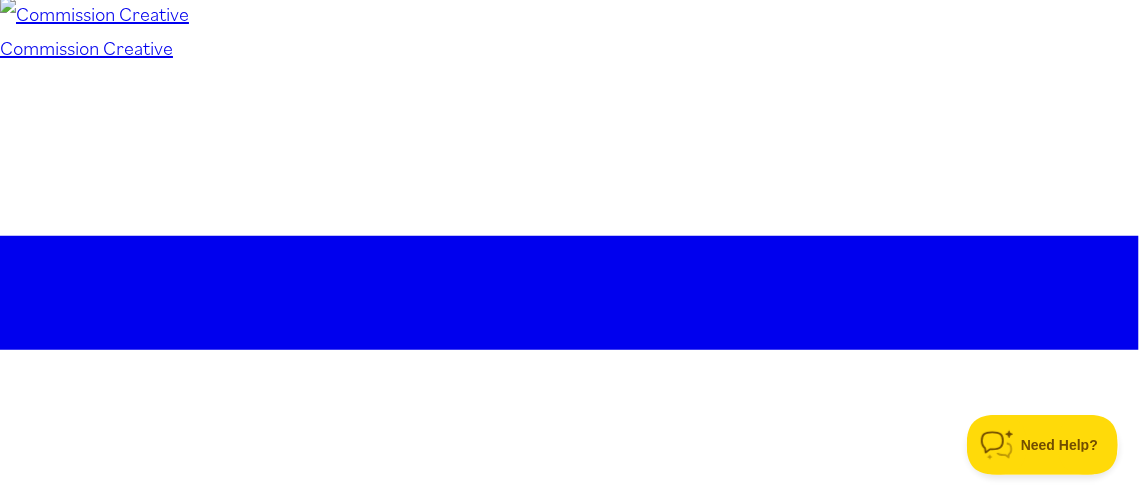 scroll, scrollTop: 326, scrollLeft: 0, axis: vertical 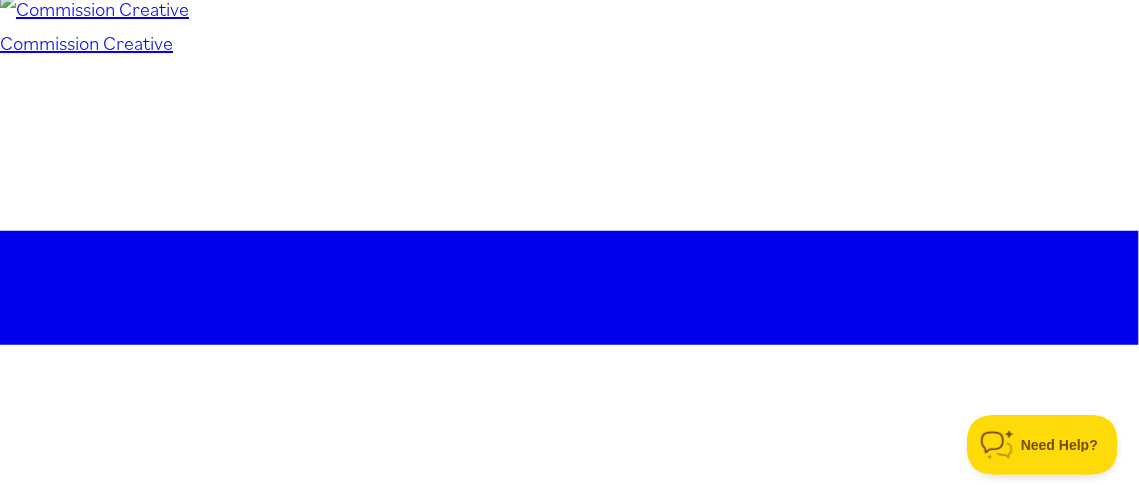 click at bounding box center [560, 2882] 